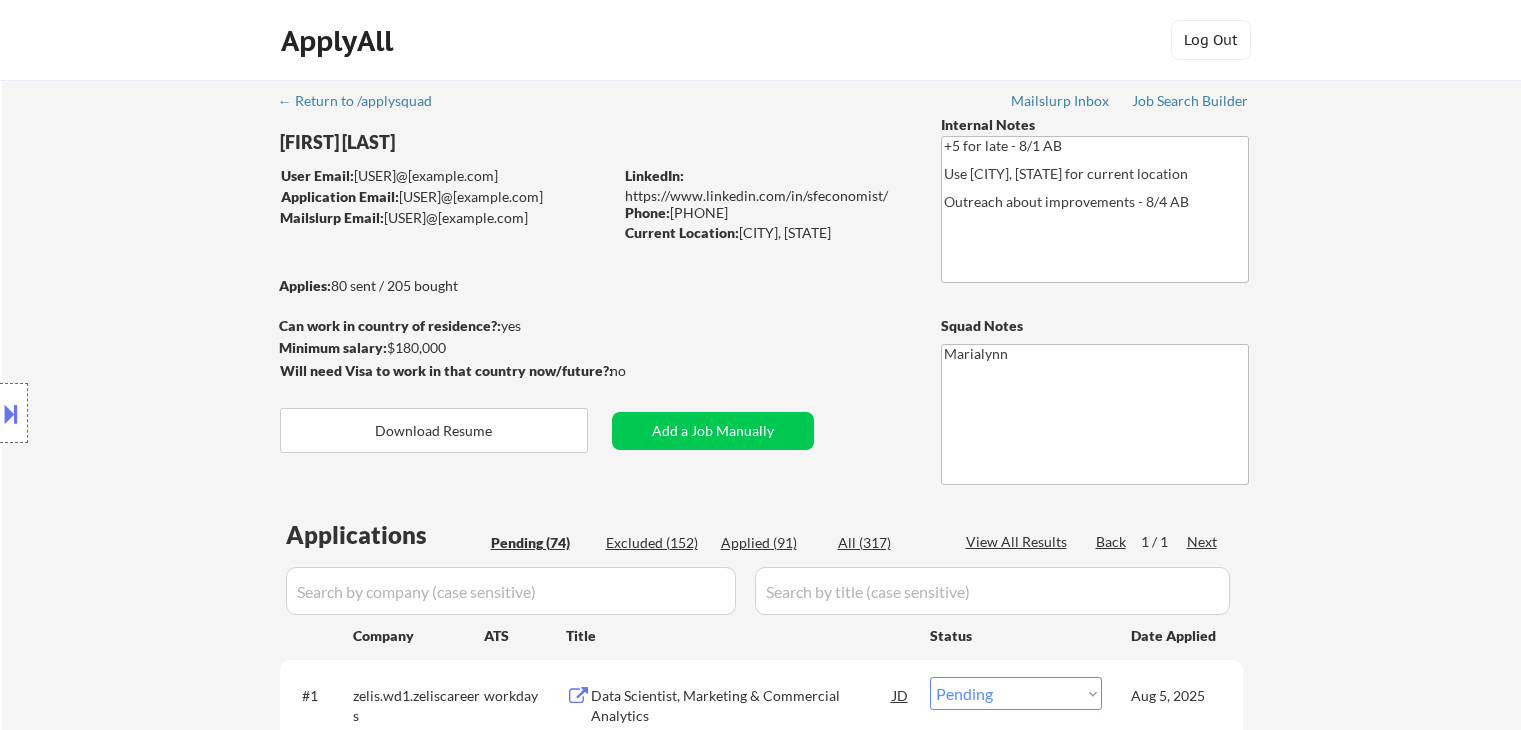 select on ""pending"" 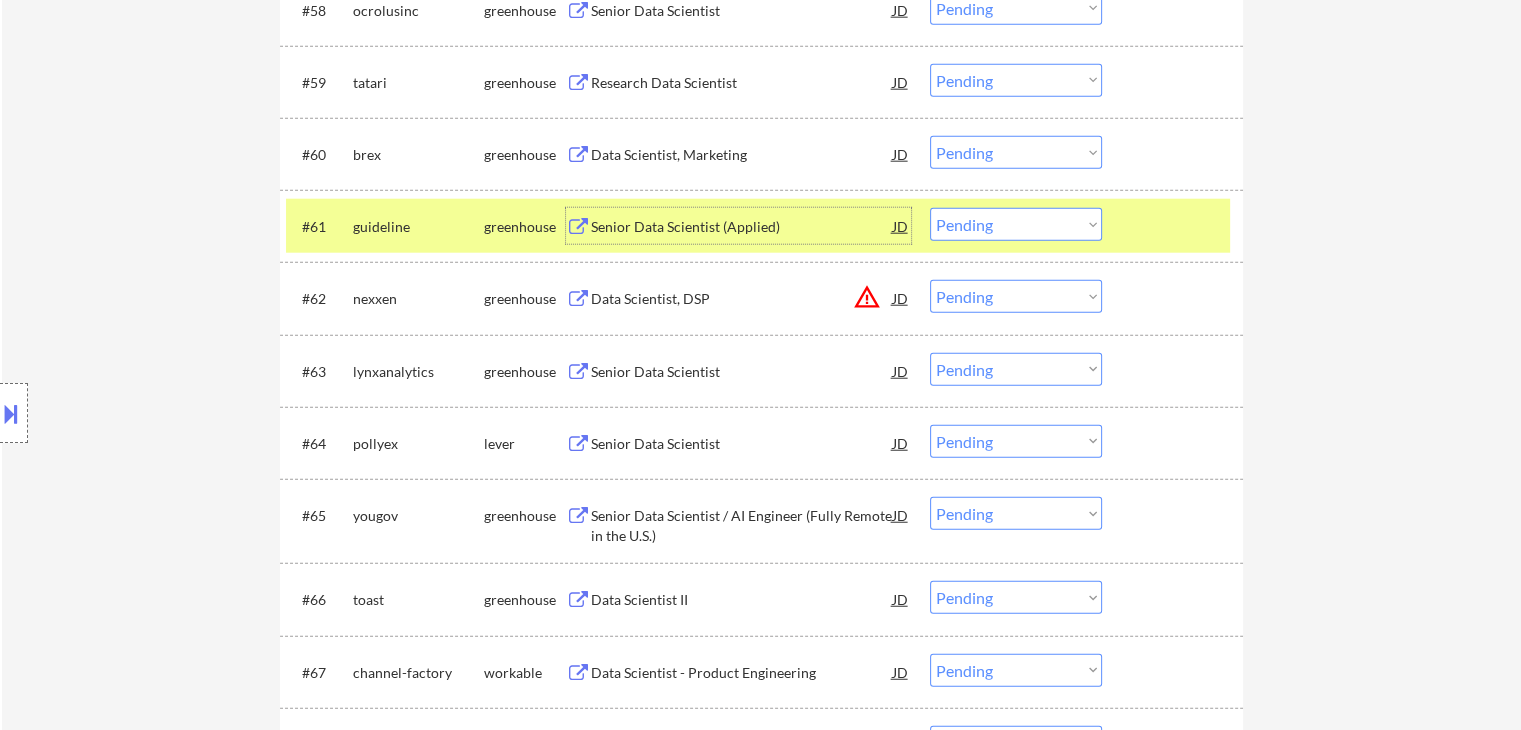 drag, startPoint x: 1016, startPoint y: 224, endPoint x: 1008, endPoint y: 237, distance: 15.264338 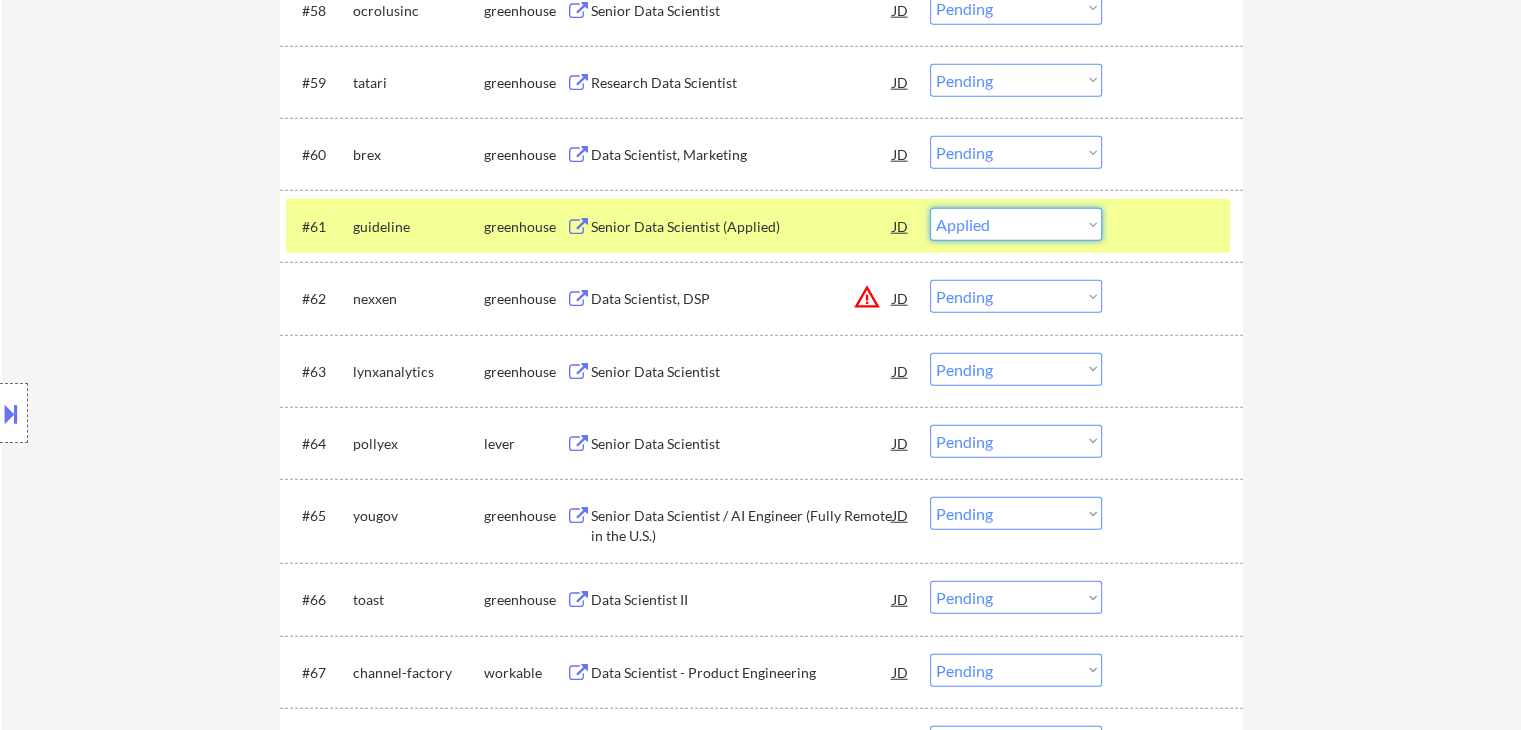 click on "Choose an option... Pending Applied Excluded (Questions) Excluded (Expired) Excluded (Location) Excluded (Bad Match) Excluded (Blocklist) Excluded (Salary) Excluded (Other)" at bounding box center [1016, 224] 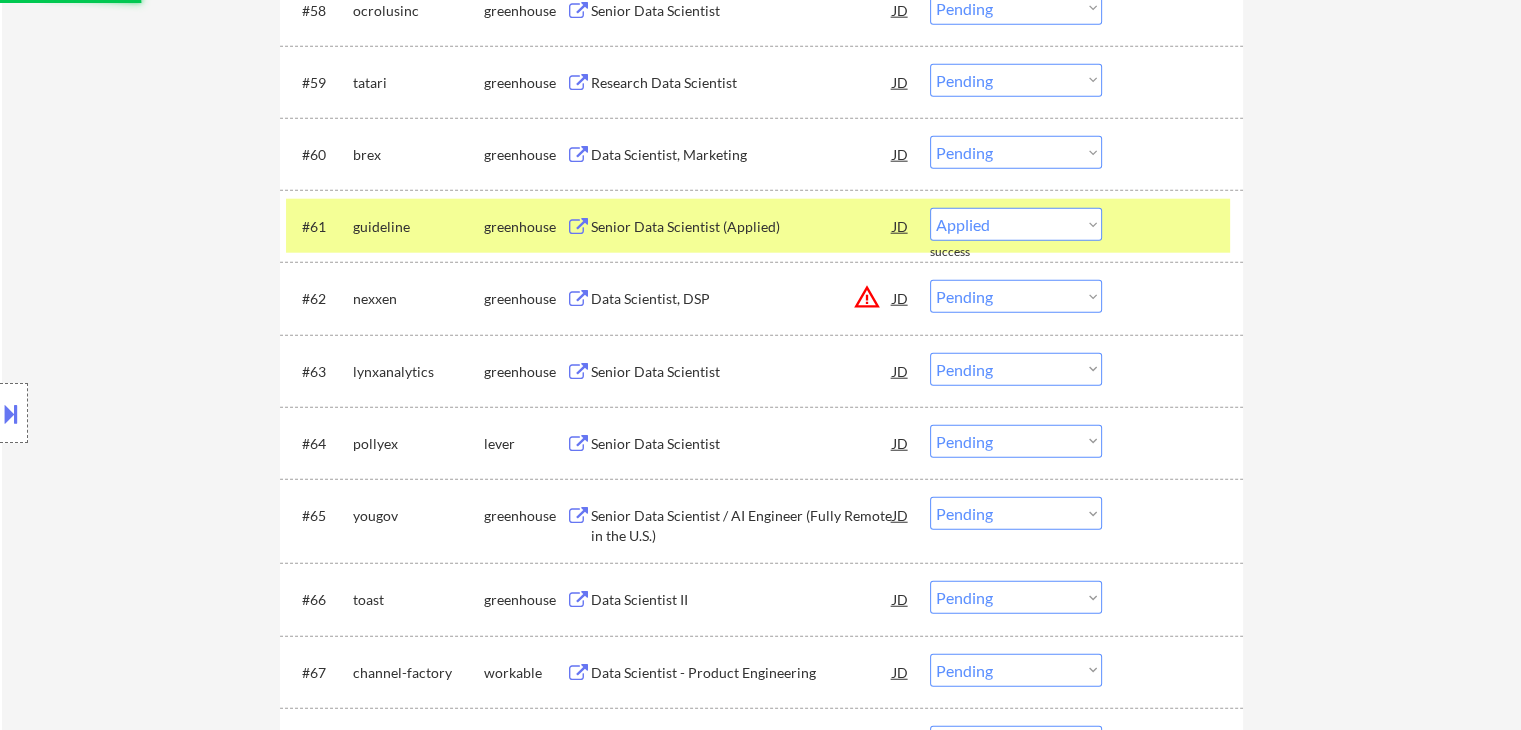 select on ""pending"" 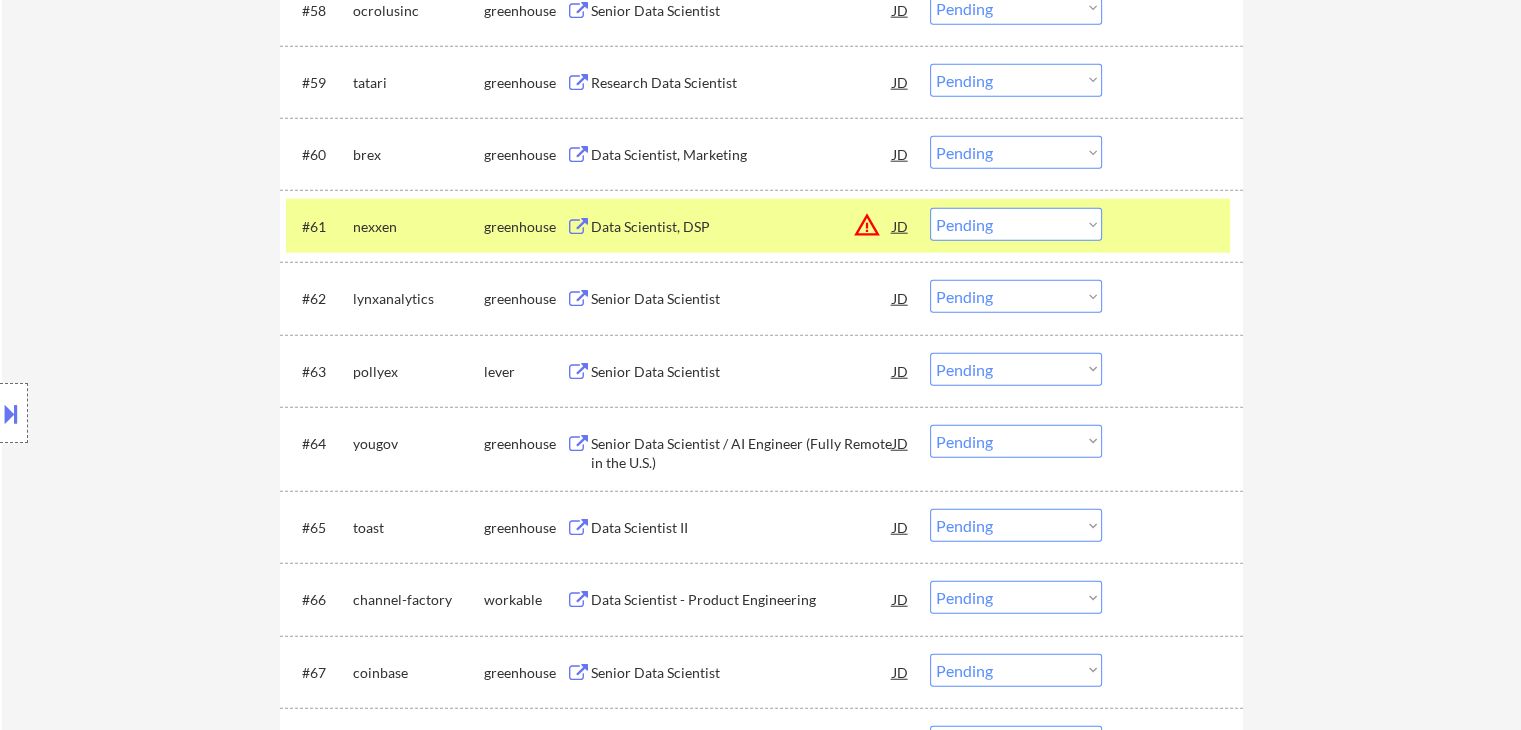 click on "Data Scientist, Marketing" at bounding box center (742, 155) 